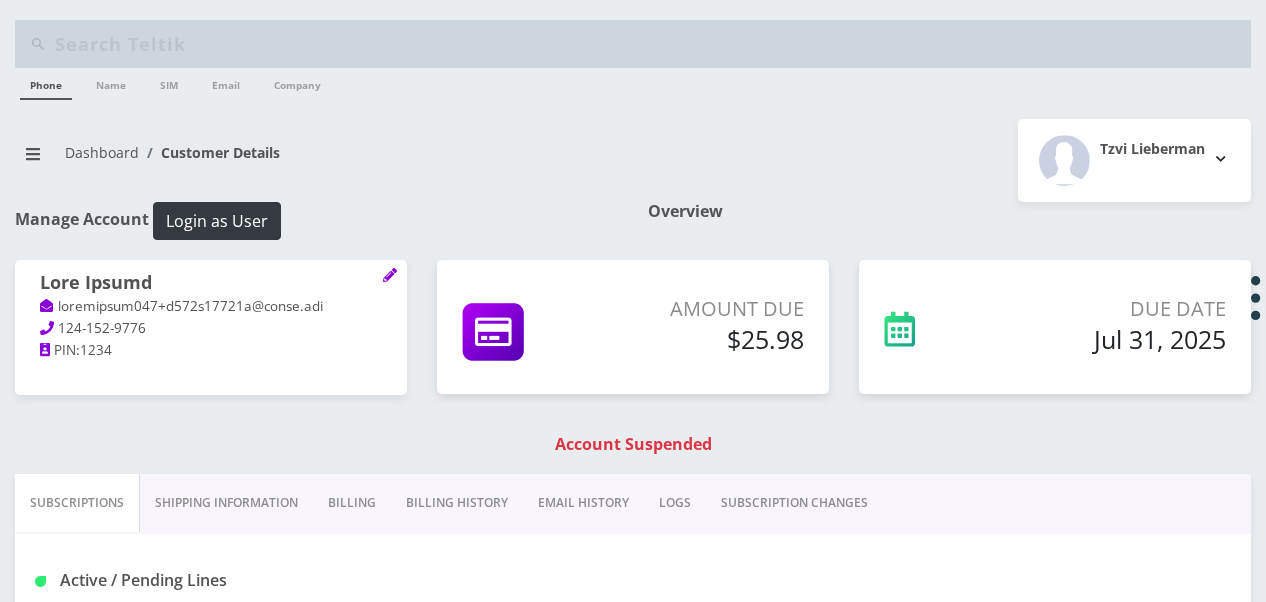 scroll, scrollTop: 200, scrollLeft: 0, axis: vertical 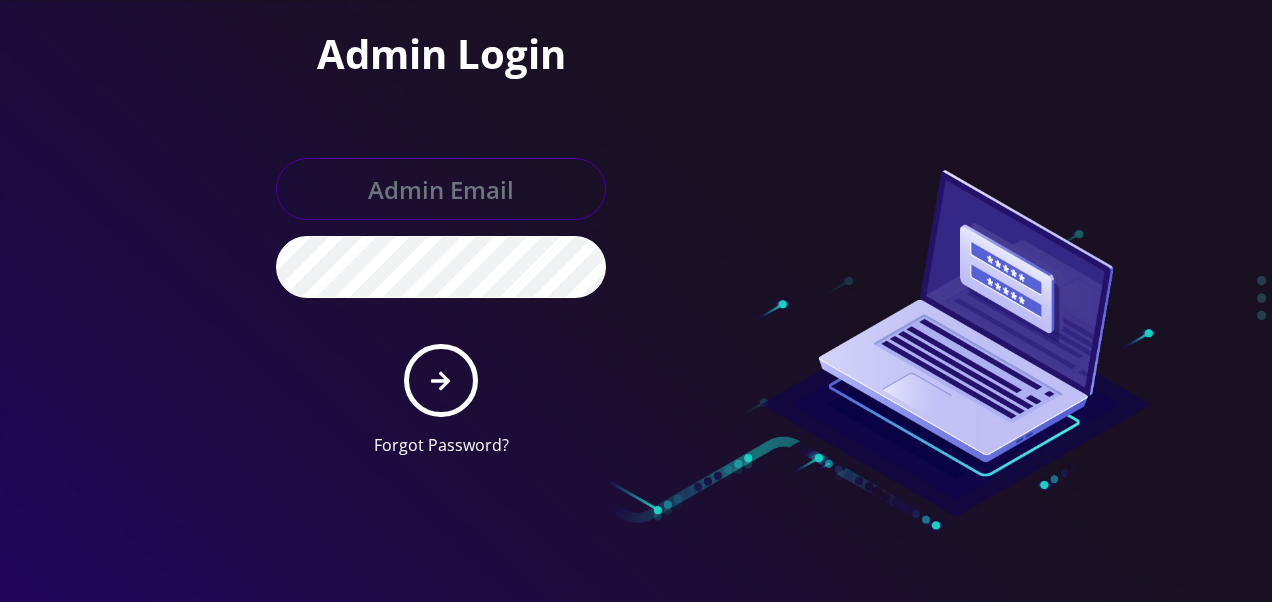 type on "[USERNAME]@example.com" 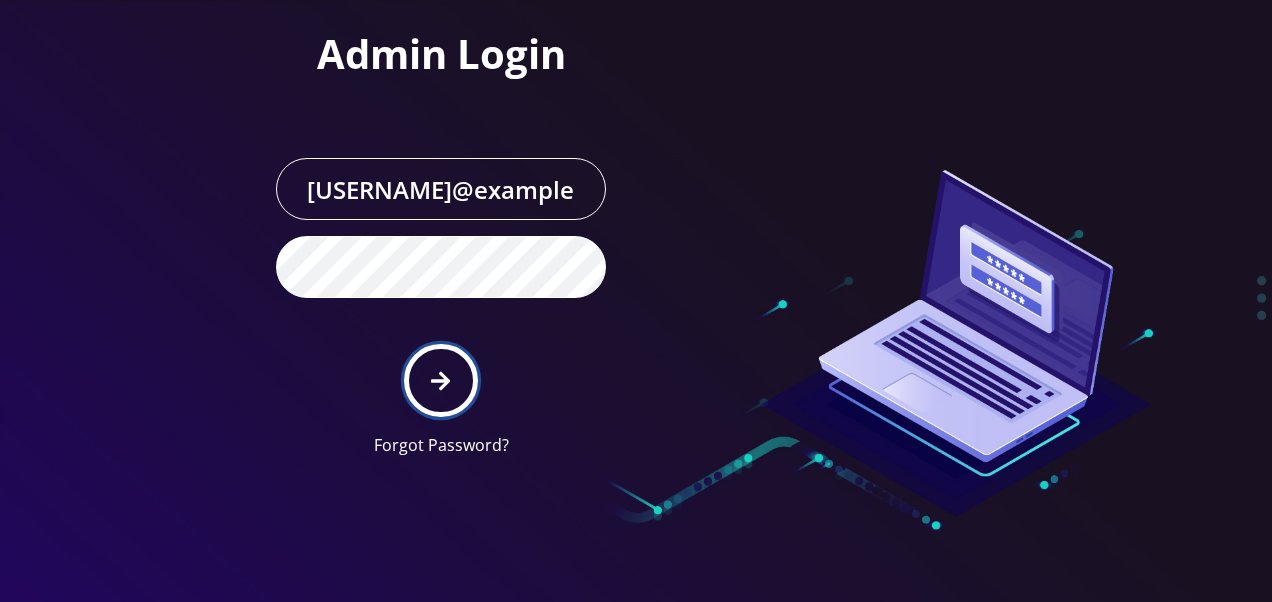 click at bounding box center (440, 380) 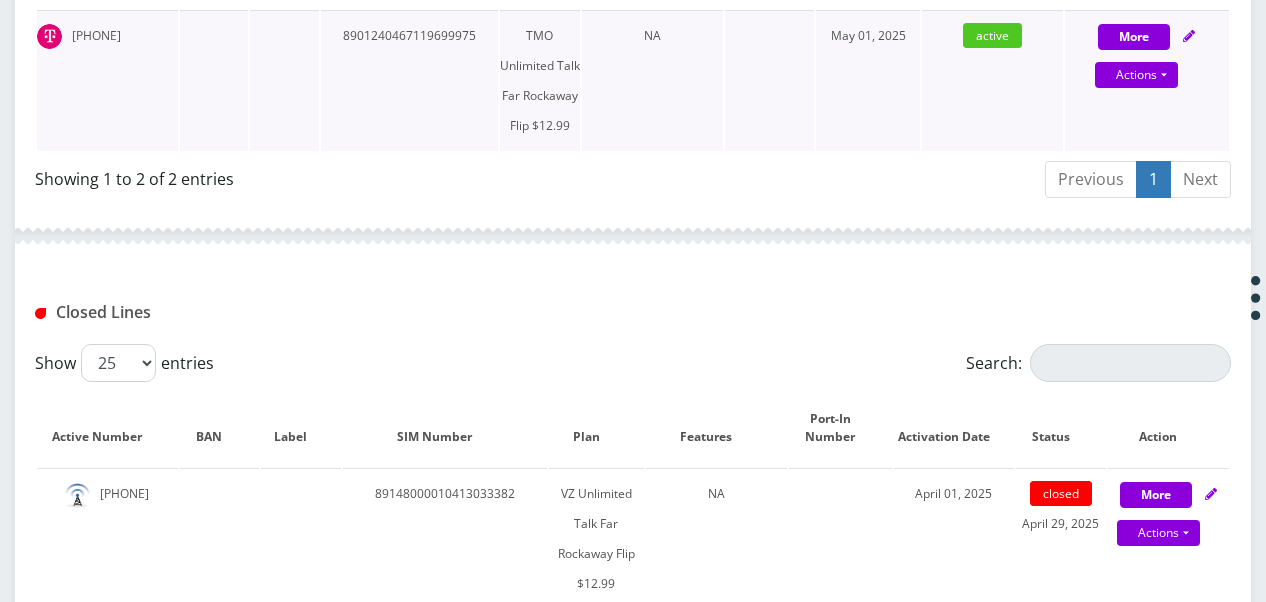 scroll, scrollTop: 600, scrollLeft: 0, axis: vertical 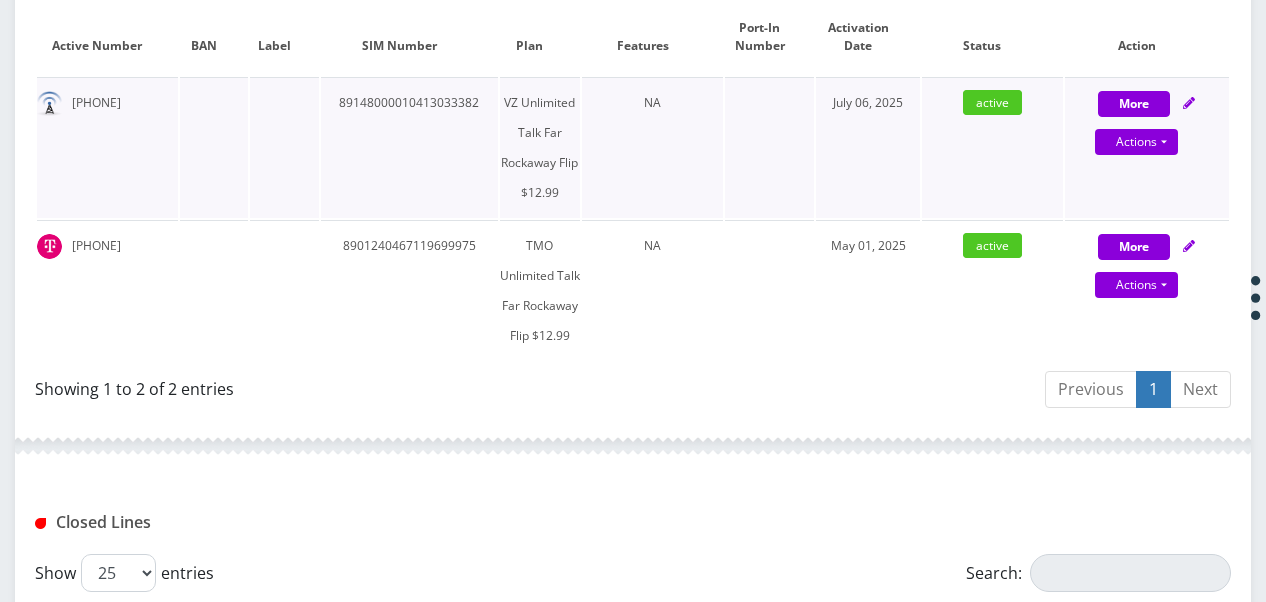 drag, startPoint x: 156, startPoint y: 104, endPoint x: 57, endPoint y: 108, distance: 99.08077 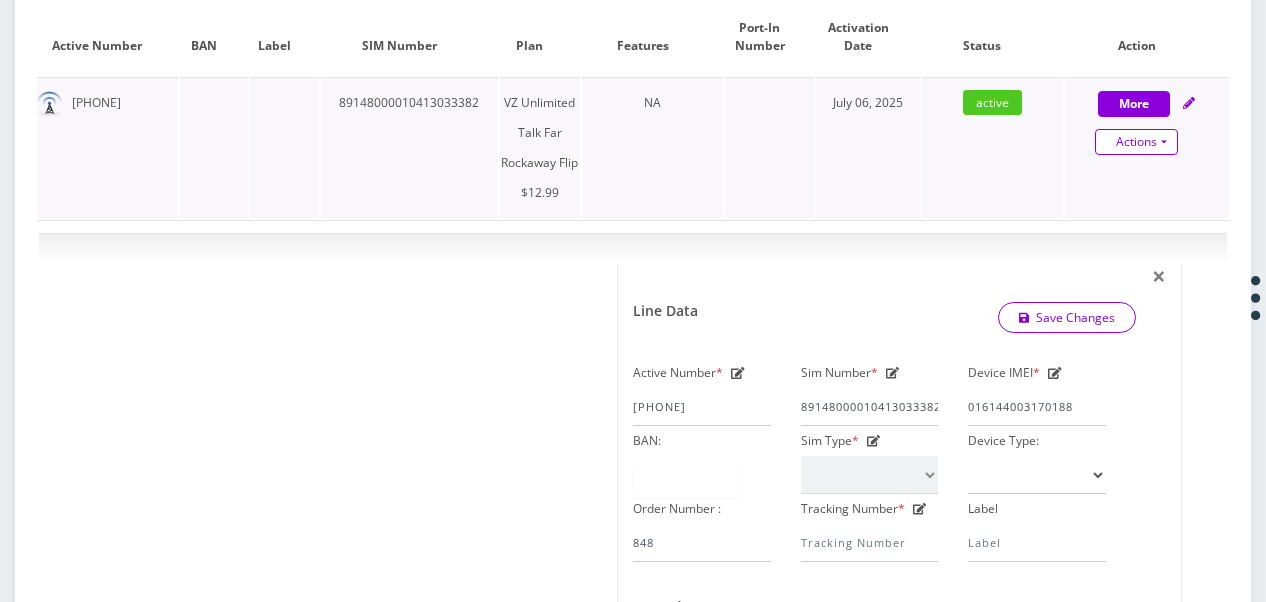 click on "Actions" at bounding box center (1136, 142) 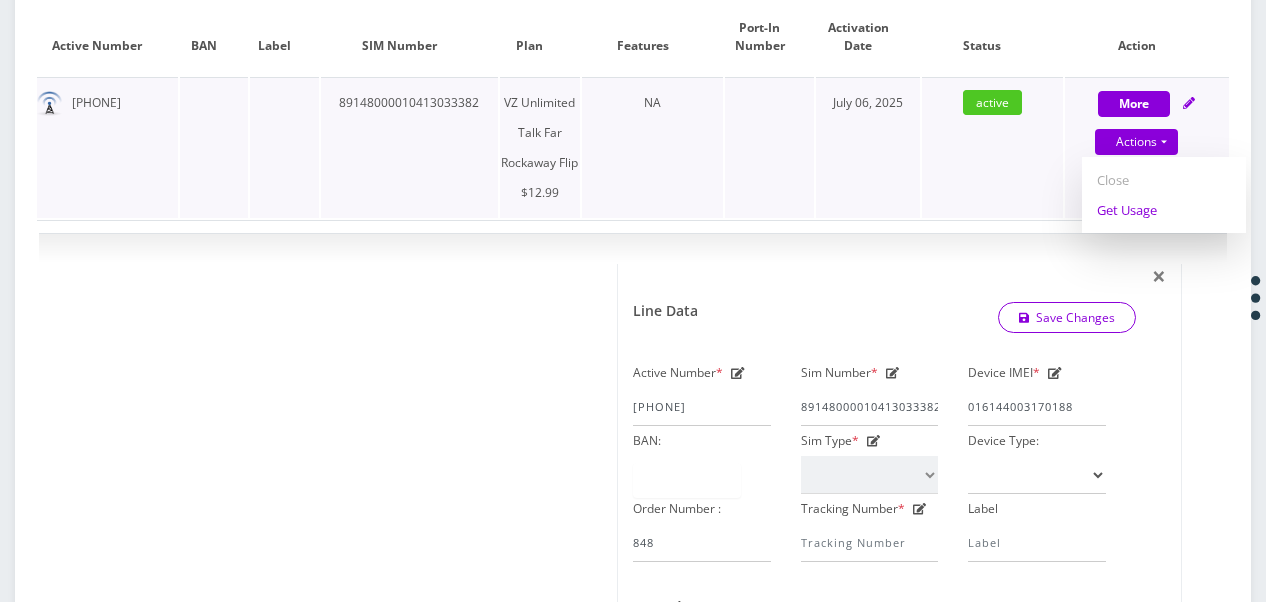 click on "Get Usage" at bounding box center [1164, 210] 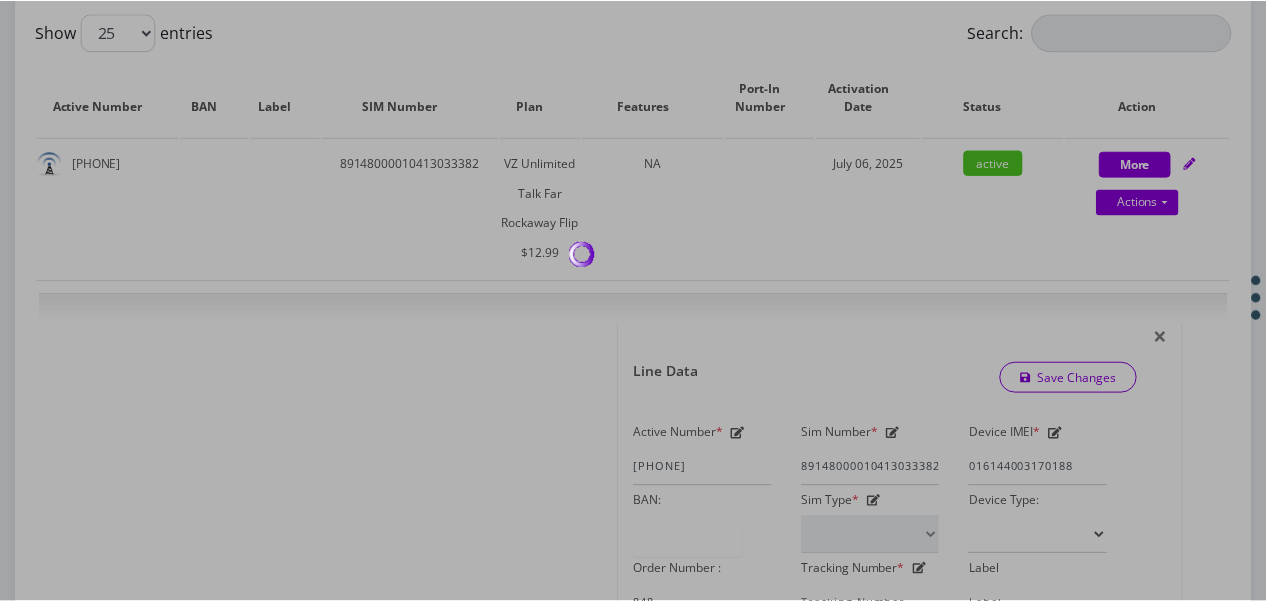 scroll, scrollTop: 500, scrollLeft: 0, axis: vertical 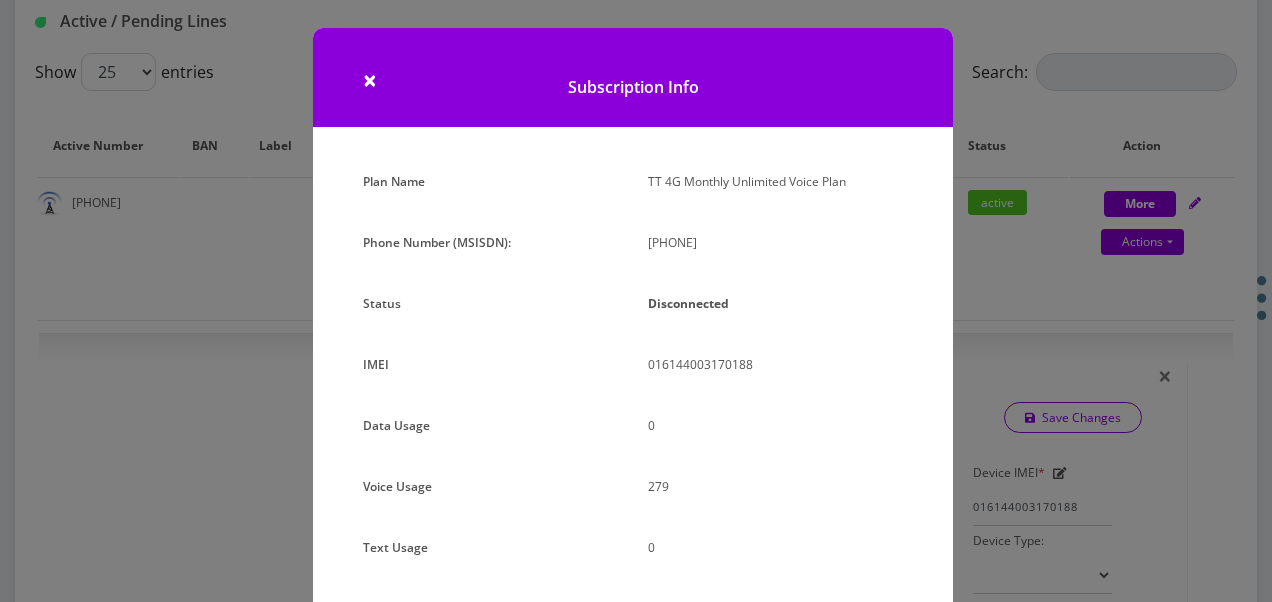 click on "×
Subscription Info
Plan Name
TT 4G Monthly Unlimited Voice Plan
Phone Number (MSISDN):
[PHONE]
Status
Disconnected
IMEI
016144003170188
0 279" at bounding box center (636, 301) 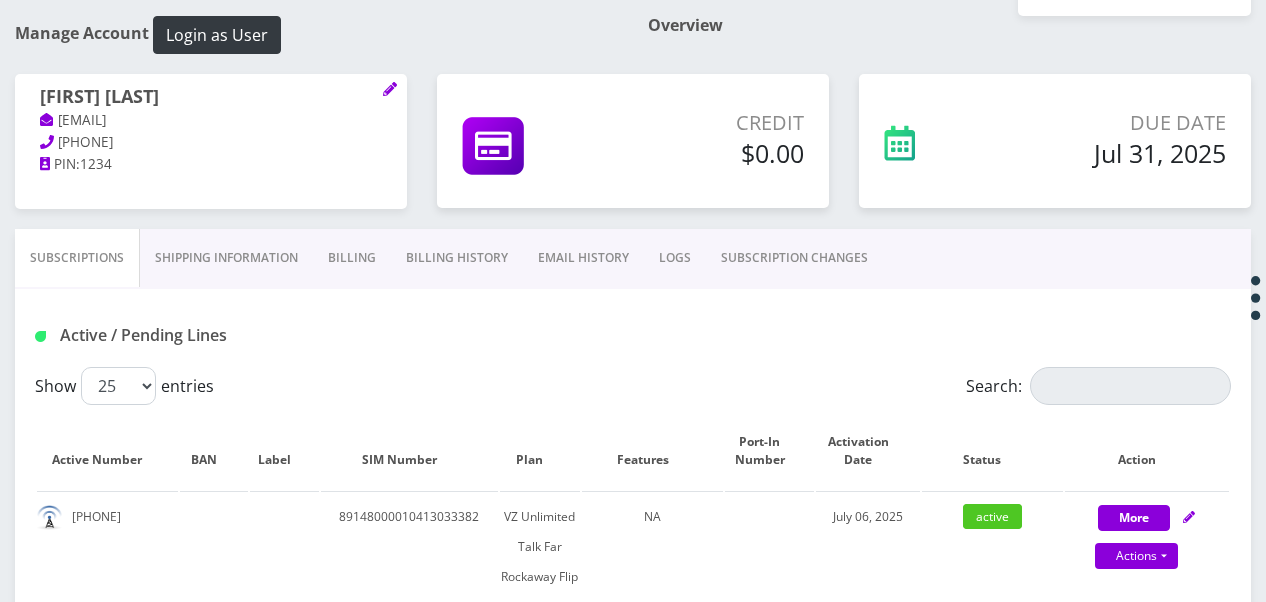scroll, scrollTop: 400, scrollLeft: 0, axis: vertical 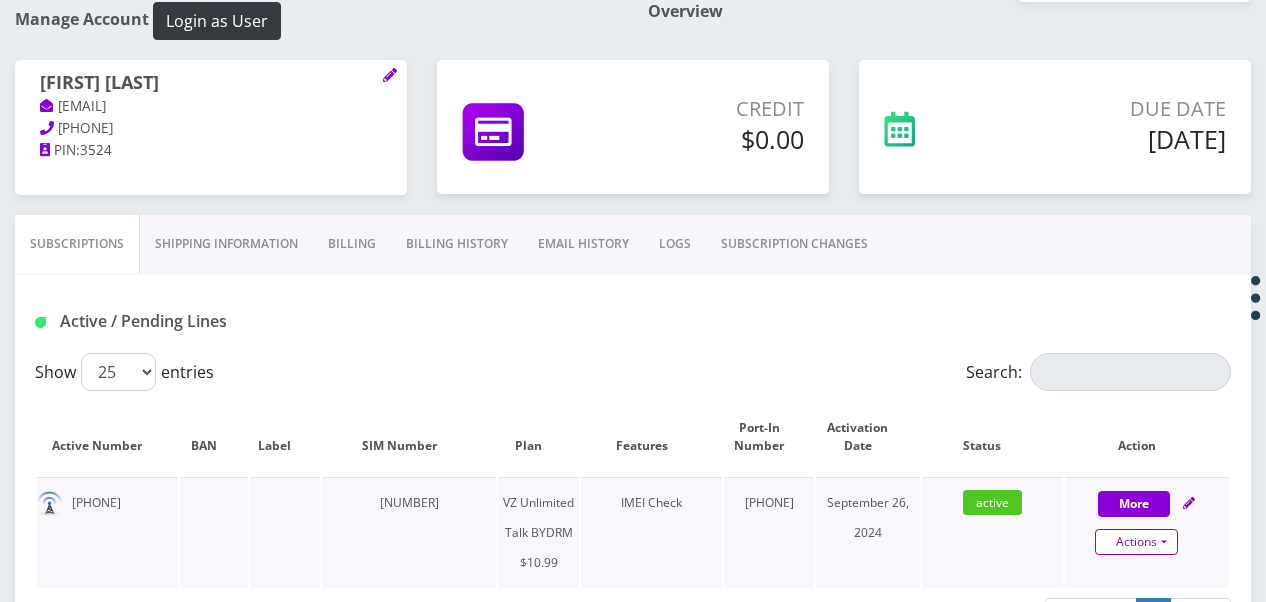 click on "Actions" at bounding box center (1136, 542) 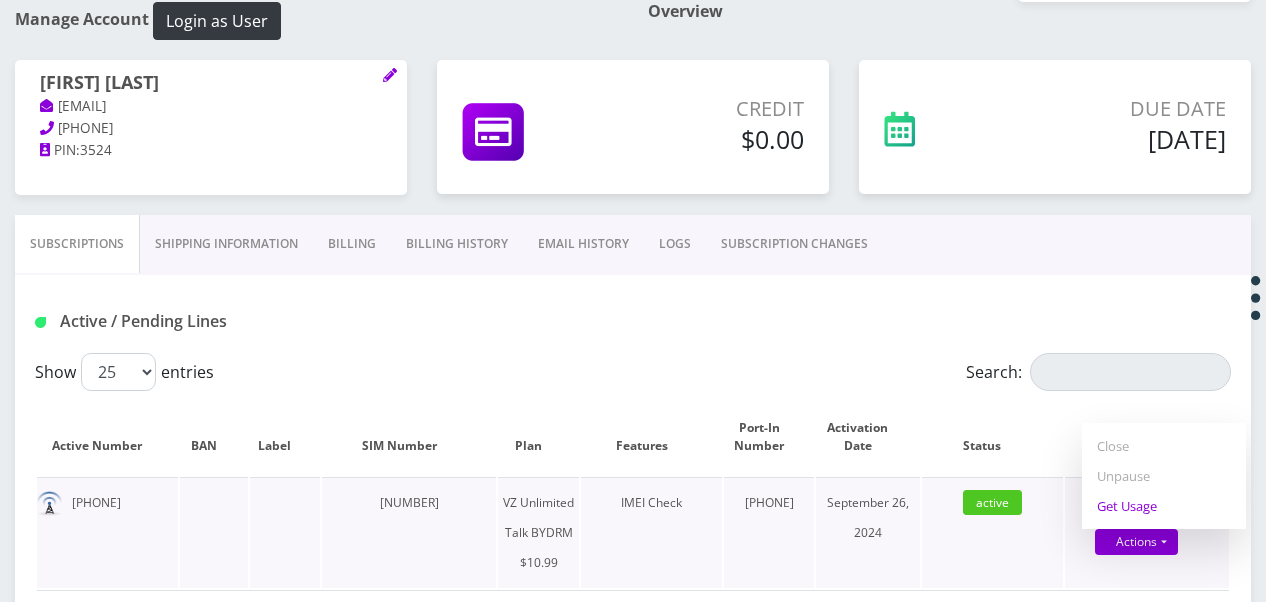 click on "Get Usage" at bounding box center (1164, 506) 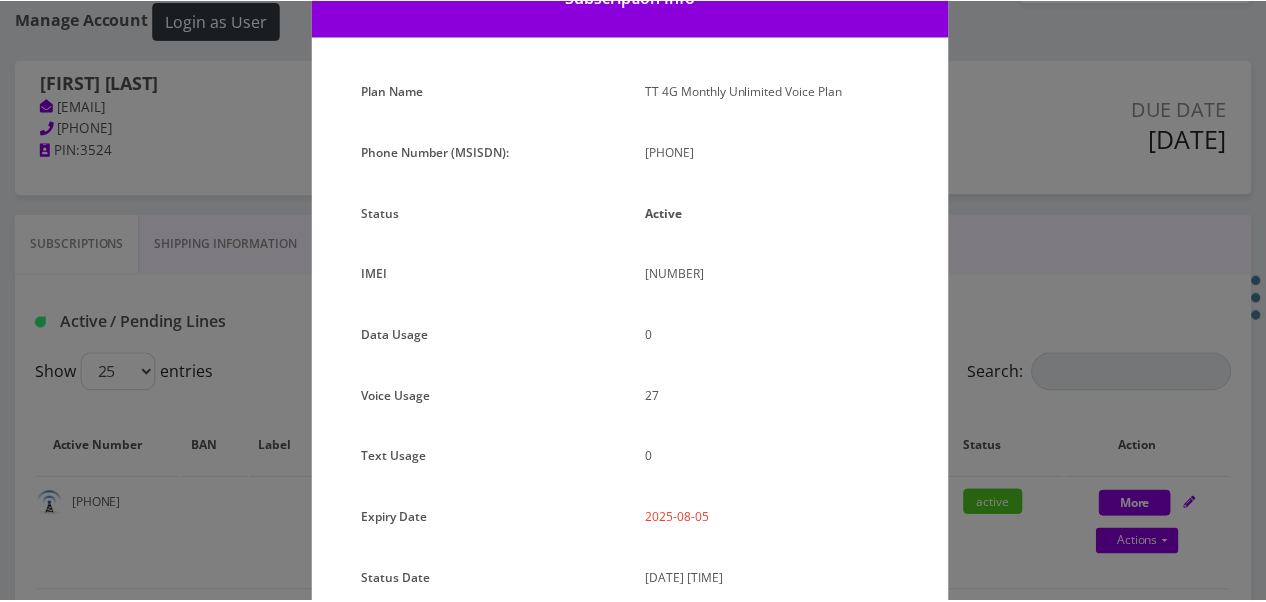 scroll, scrollTop: 0, scrollLeft: 0, axis: both 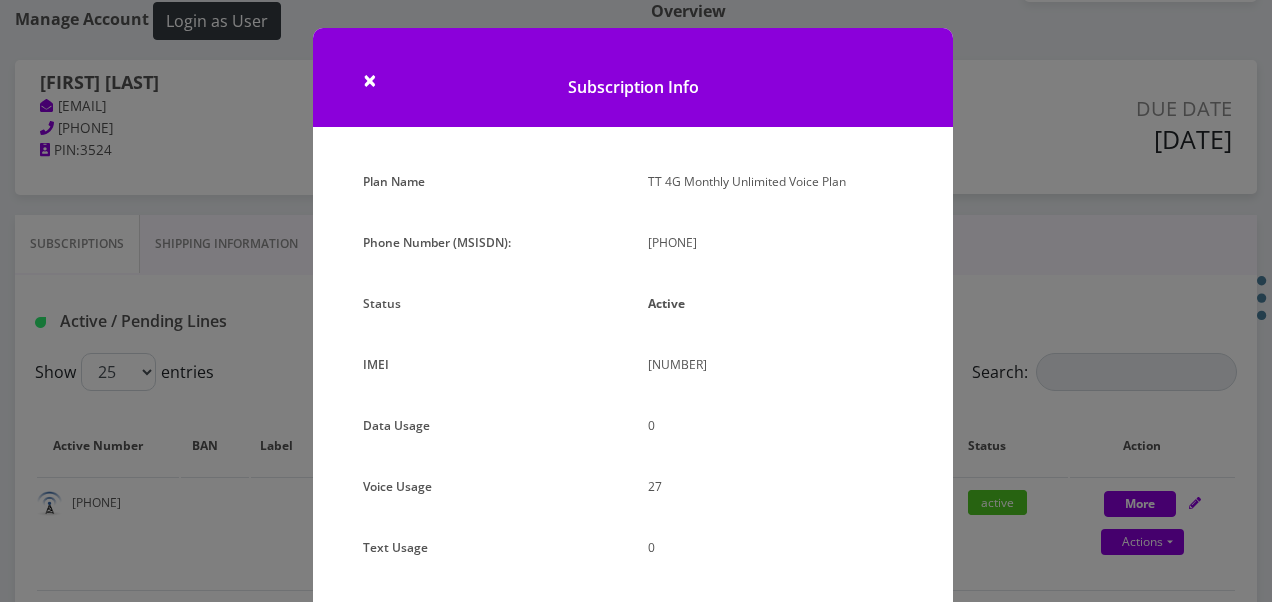 click on "×
Subscription Info
Plan Name
TT 4G Monthly Unlimited Voice Plan
Phone Number (MSISDN):
9295919028
Status
Active
IMEI
359018840550155
Data Usage" at bounding box center [636, 301] 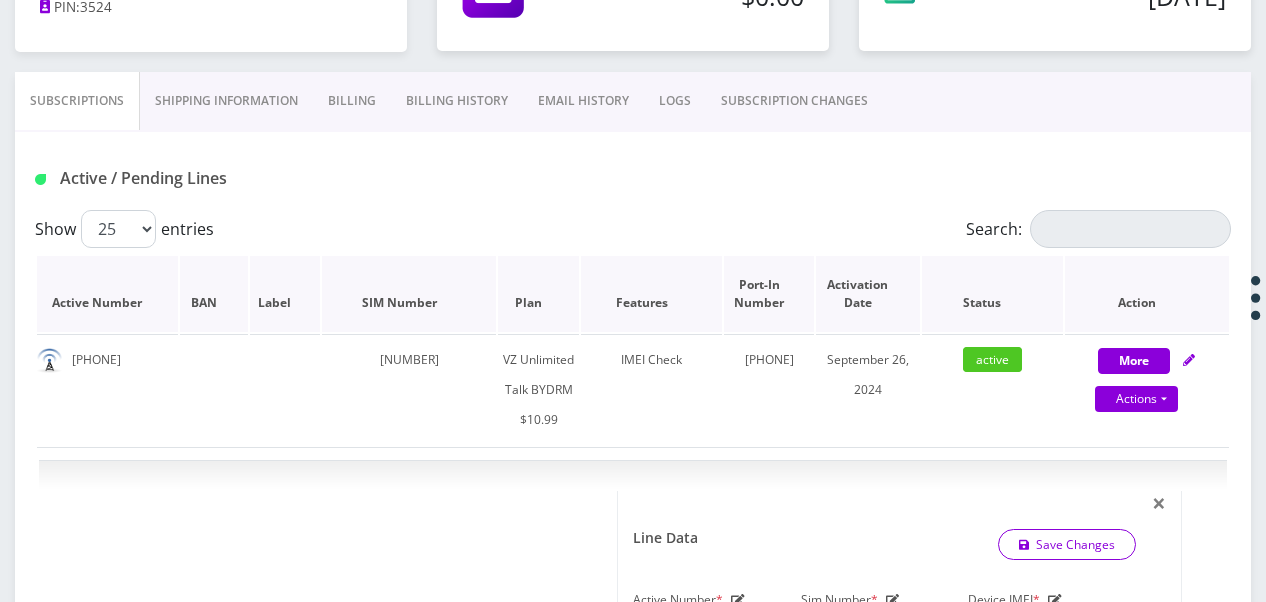 scroll, scrollTop: 0, scrollLeft: 0, axis: both 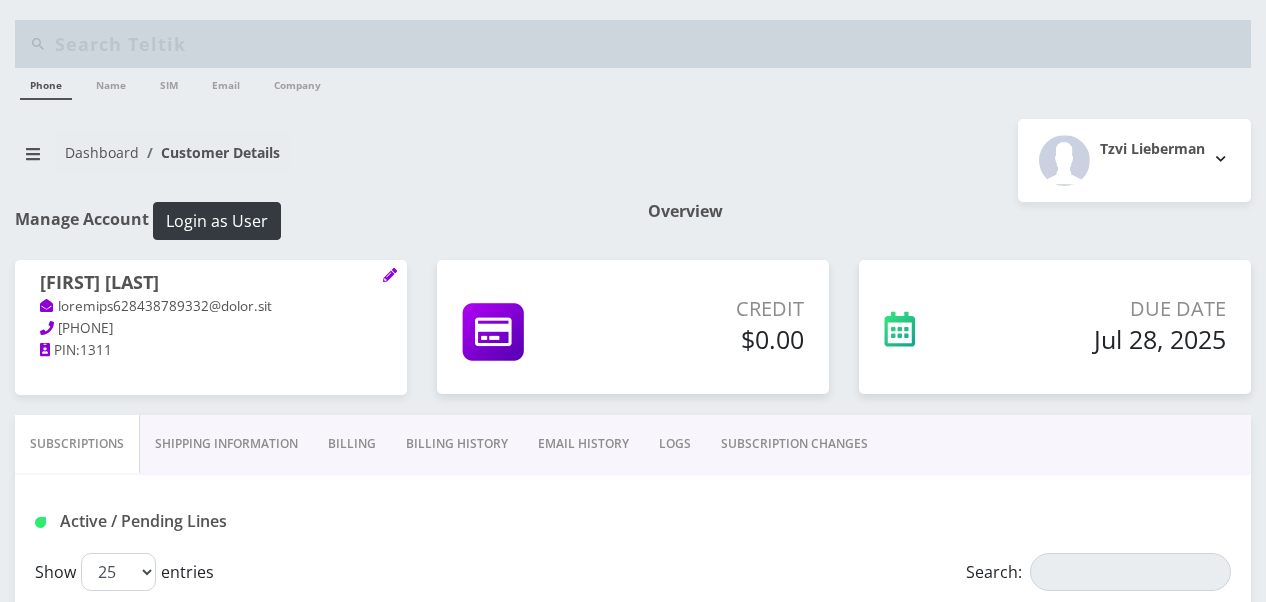 click on "SUBSCRIPTION CHANGES" at bounding box center [794, 444] 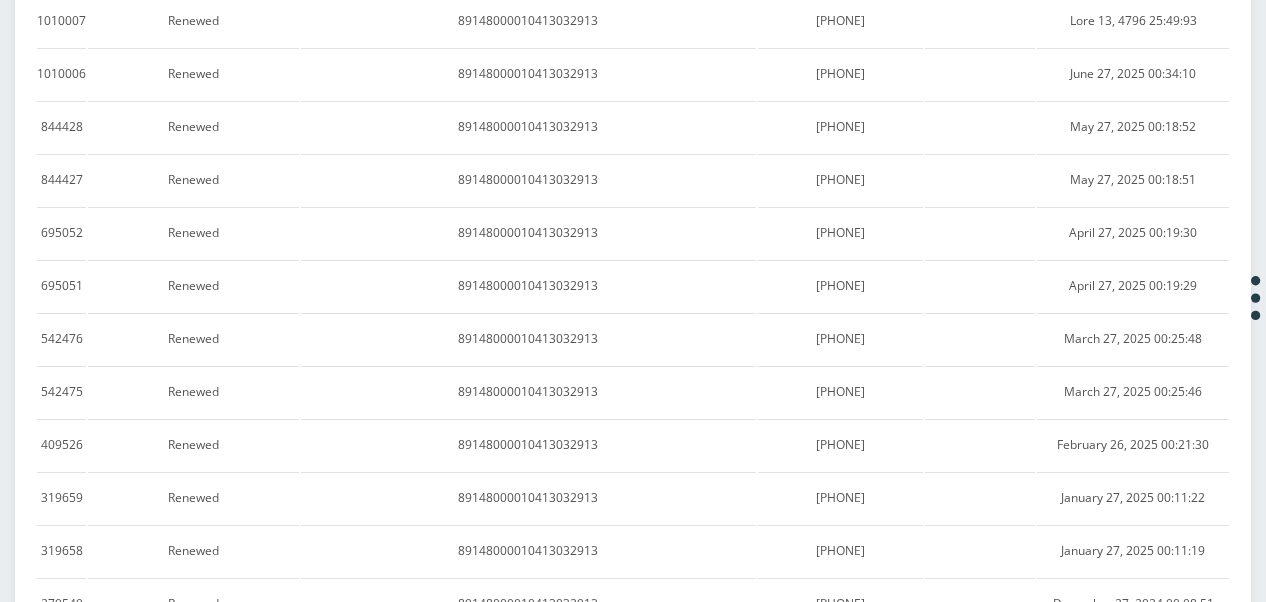 scroll, scrollTop: 392, scrollLeft: 0, axis: vertical 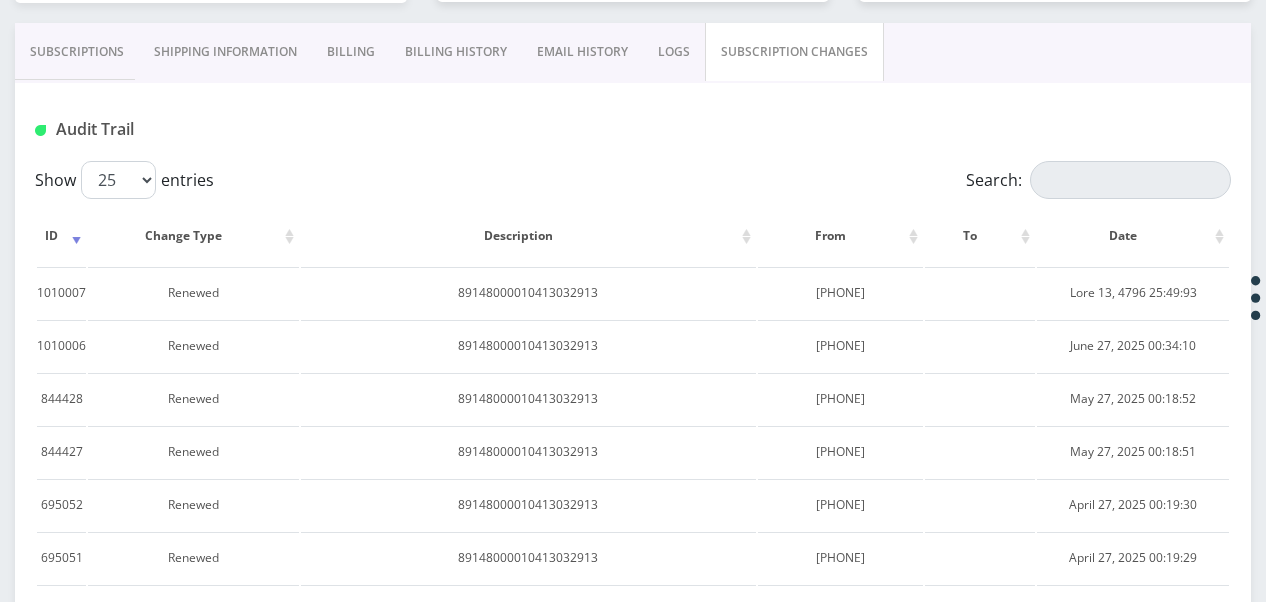 click on "Subscriptions" at bounding box center [77, 52] 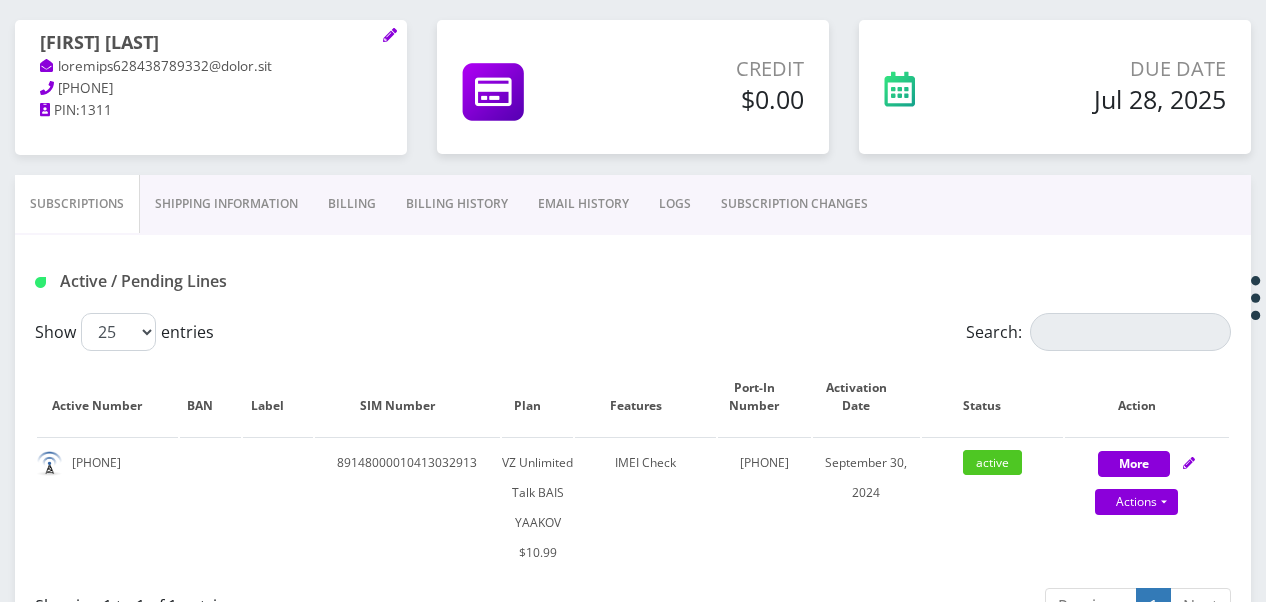 scroll, scrollTop: 154, scrollLeft: 0, axis: vertical 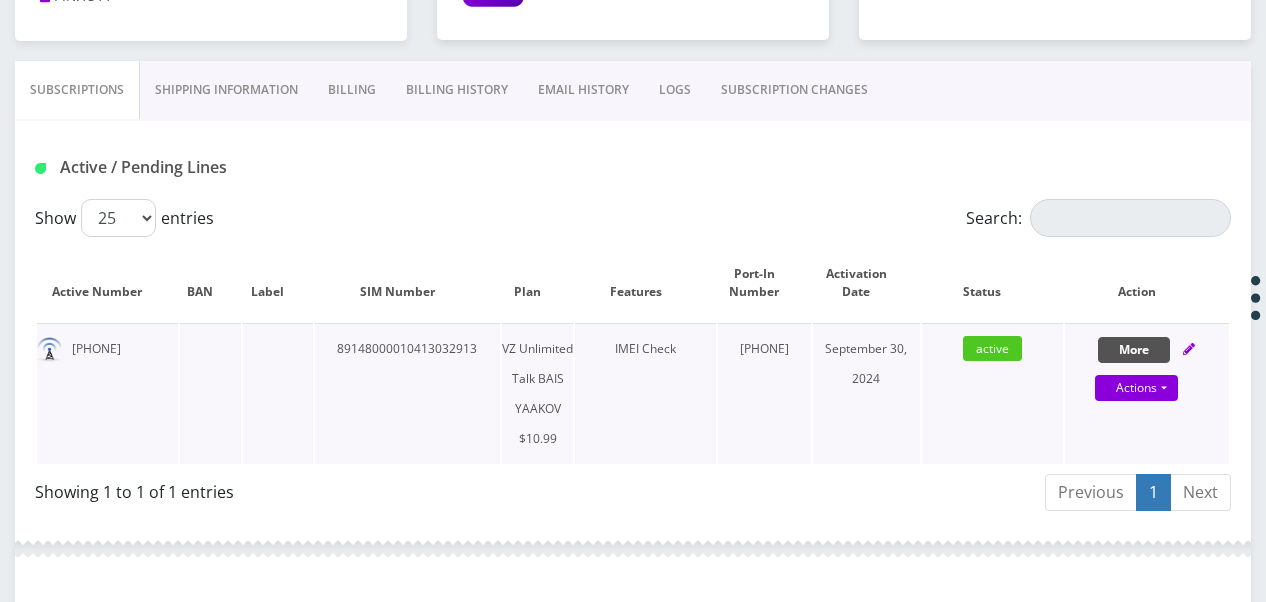 click on "More" at bounding box center (1134, 350) 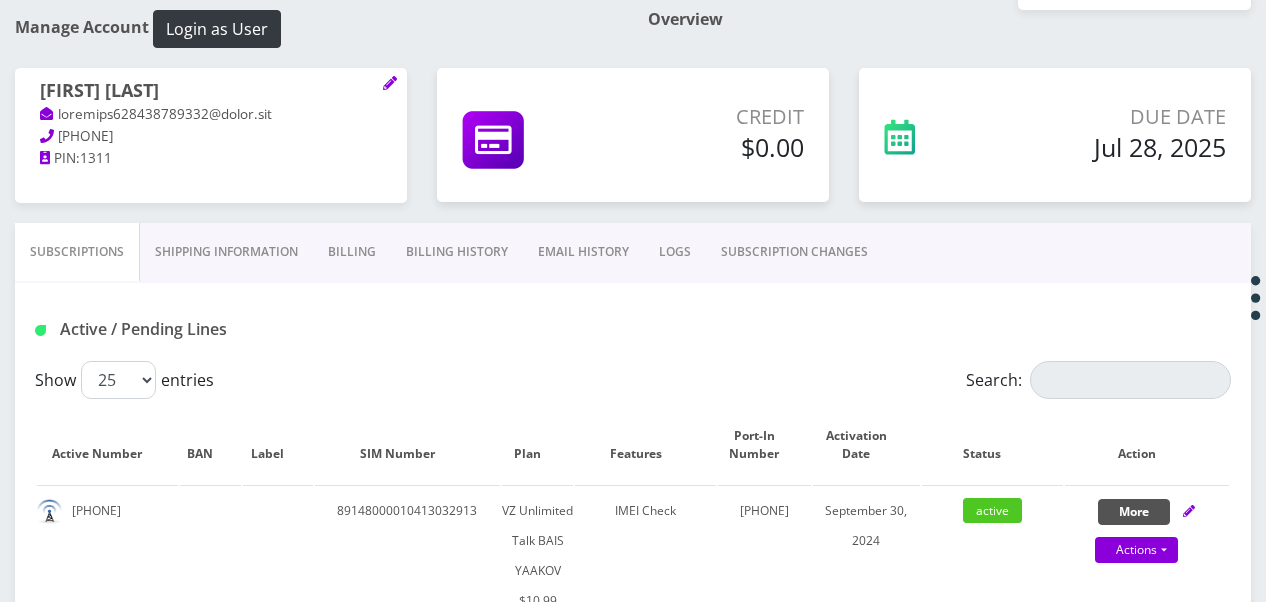 scroll, scrollTop: 0, scrollLeft: 0, axis: both 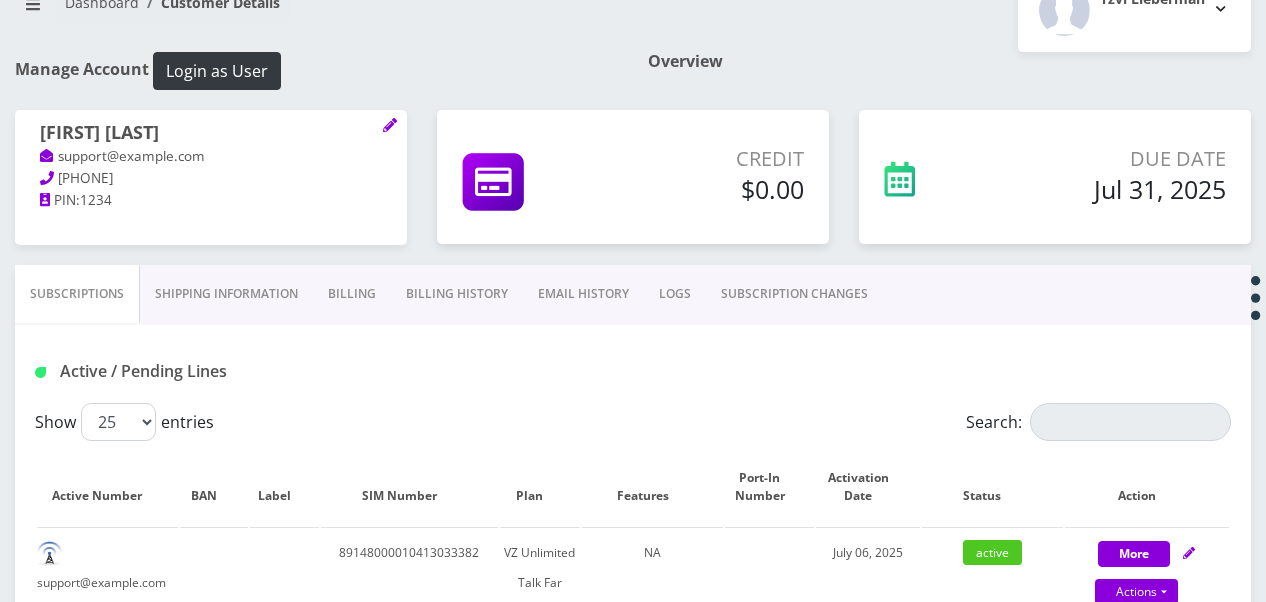 click on "Shipping Information" at bounding box center [226, 294] 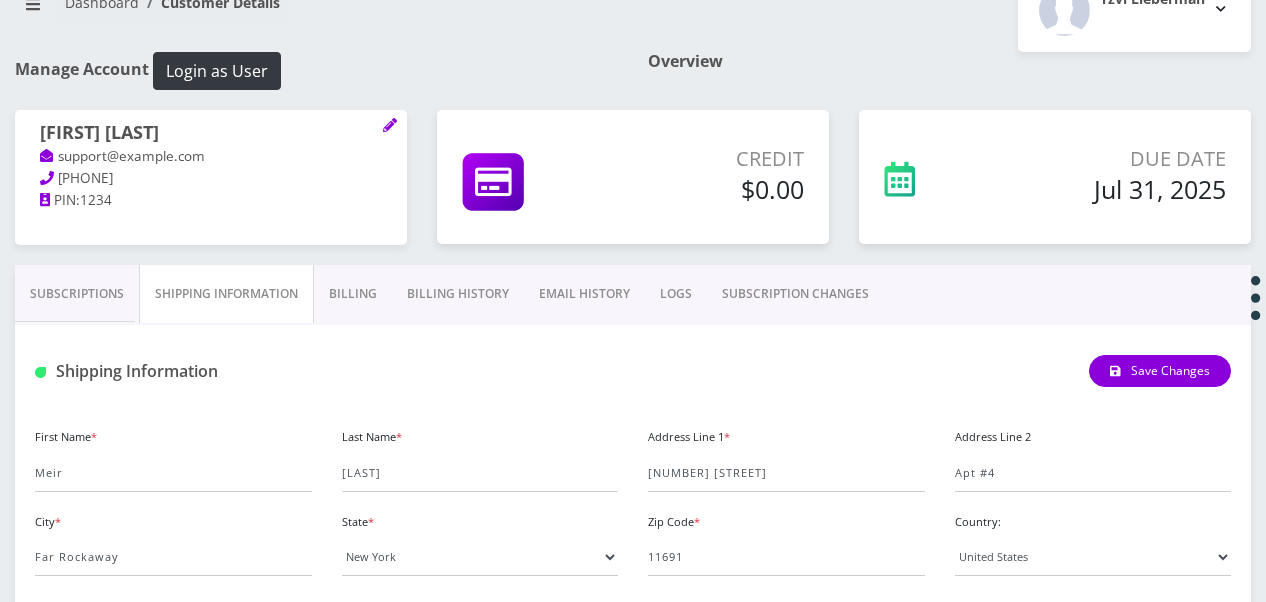 click on "Subscriptions" at bounding box center (77, 294) 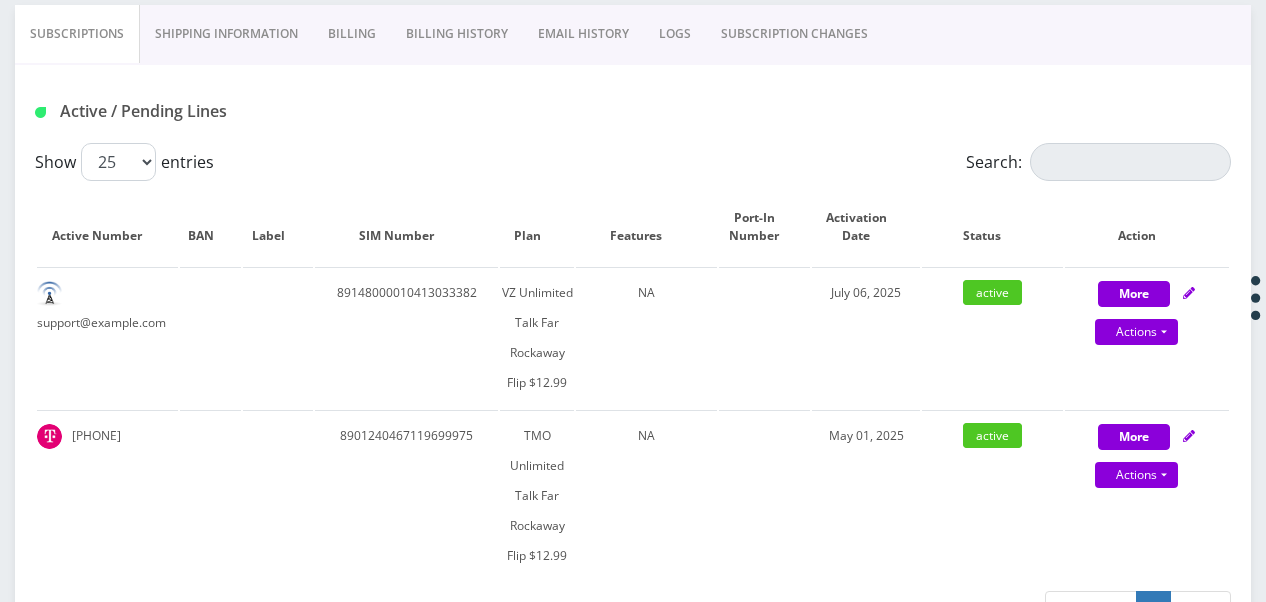 scroll, scrollTop: 450, scrollLeft: 0, axis: vertical 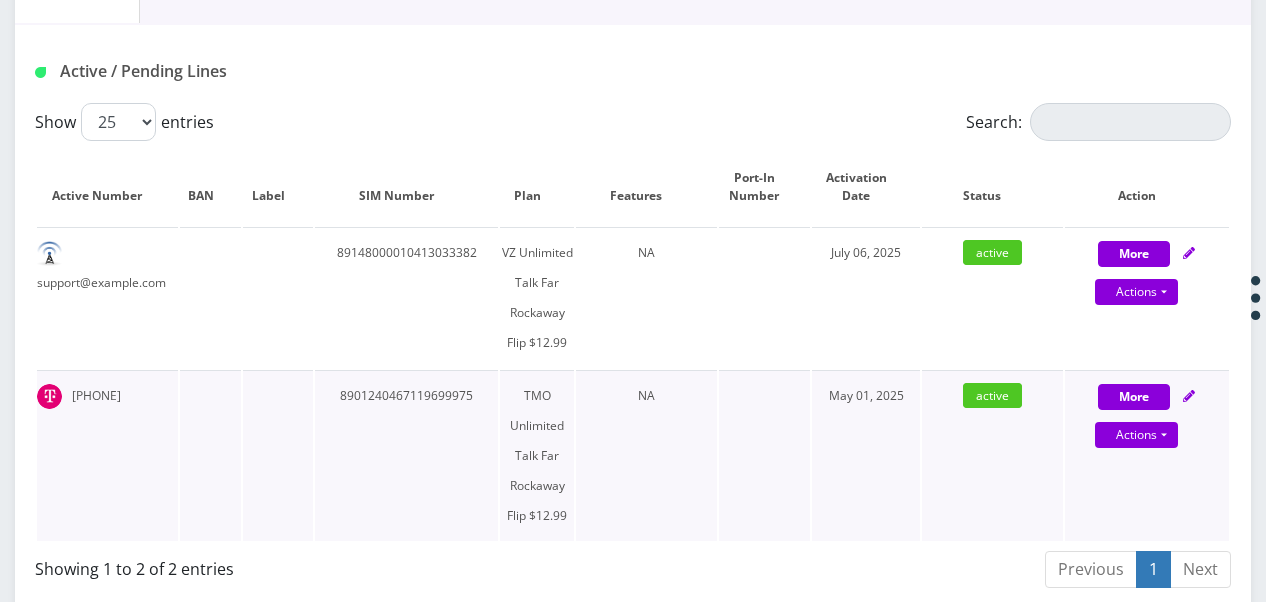 drag, startPoint x: 74, startPoint y: 397, endPoint x: 165, endPoint y: 387, distance: 91.5478 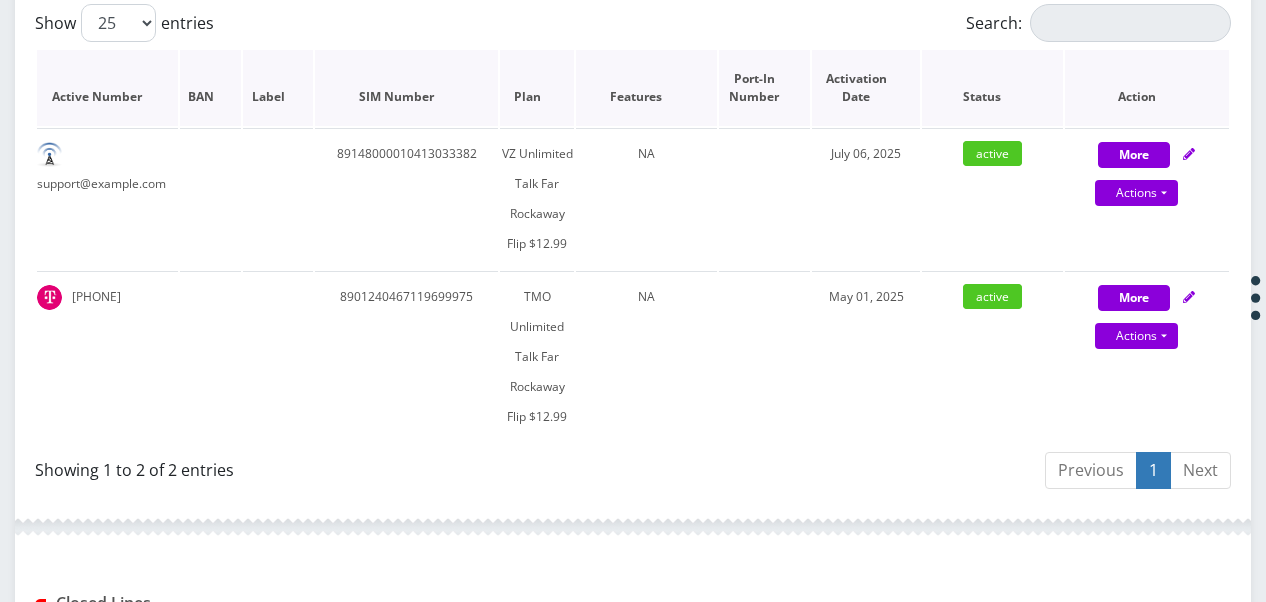 scroll, scrollTop: 550, scrollLeft: 0, axis: vertical 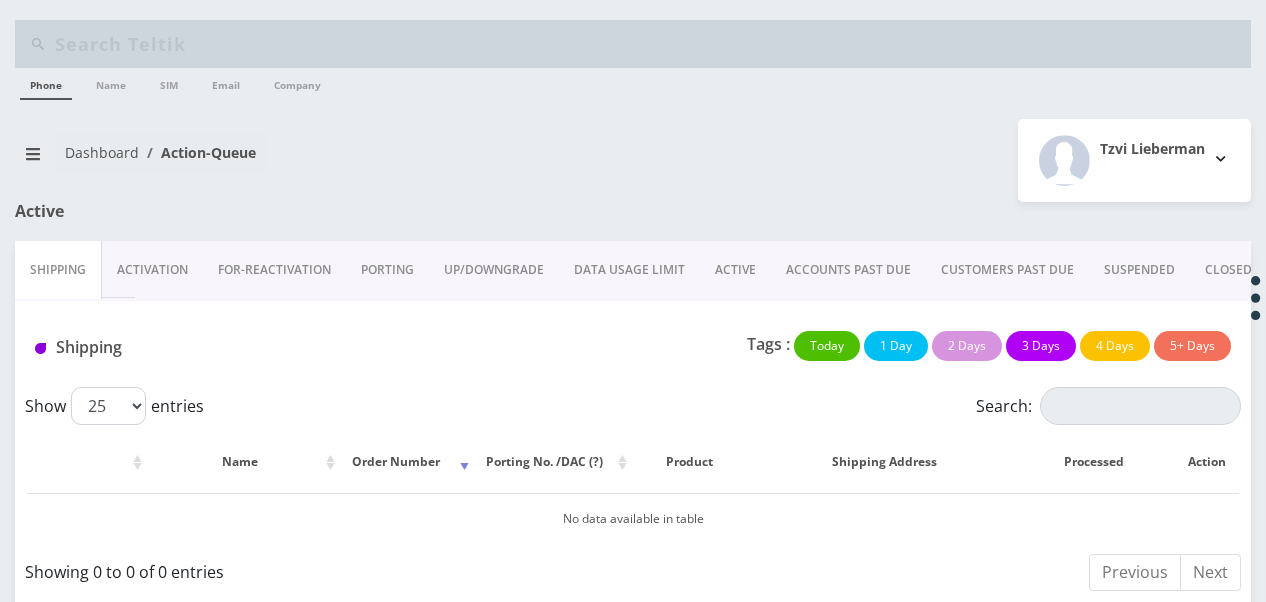 click on "ACTIVE" at bounding box center [735, 270] 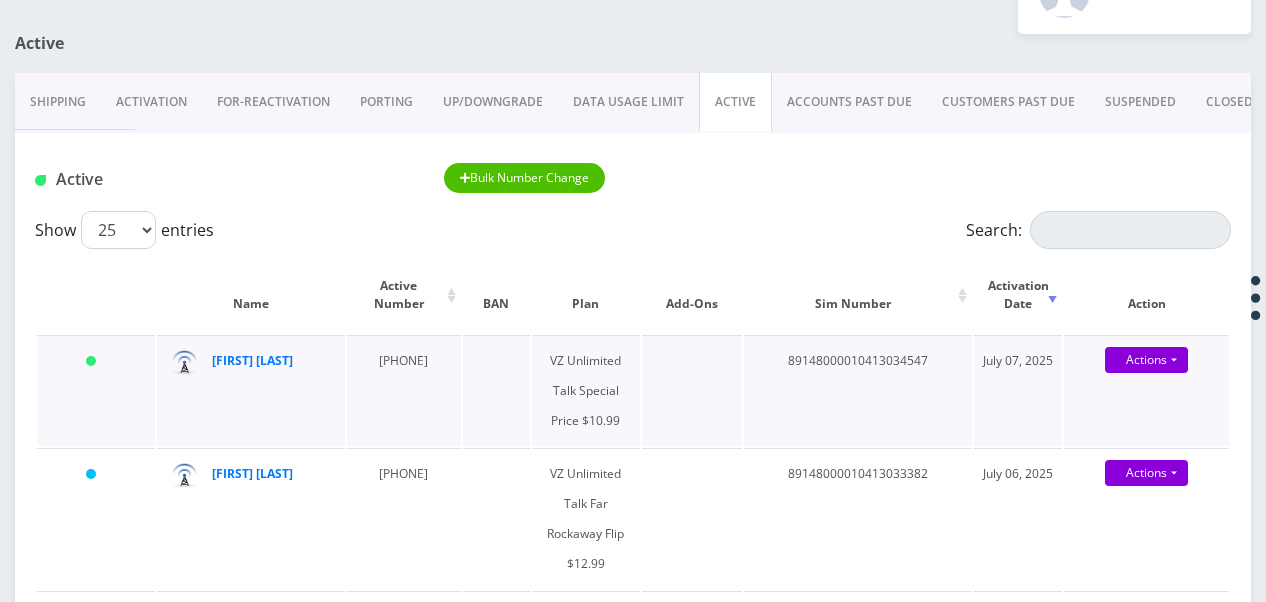 scroll, scrollTop: 200, scrollLeft: 0, axis: vertical 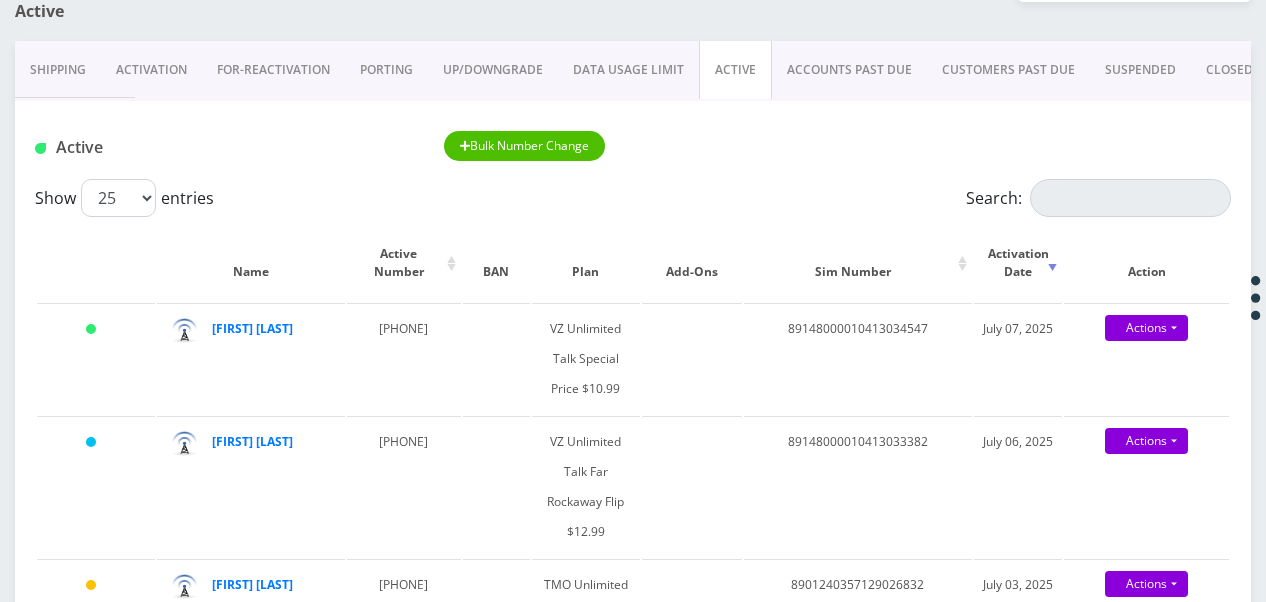 click on "Activation" at bounding box center (151, 70) 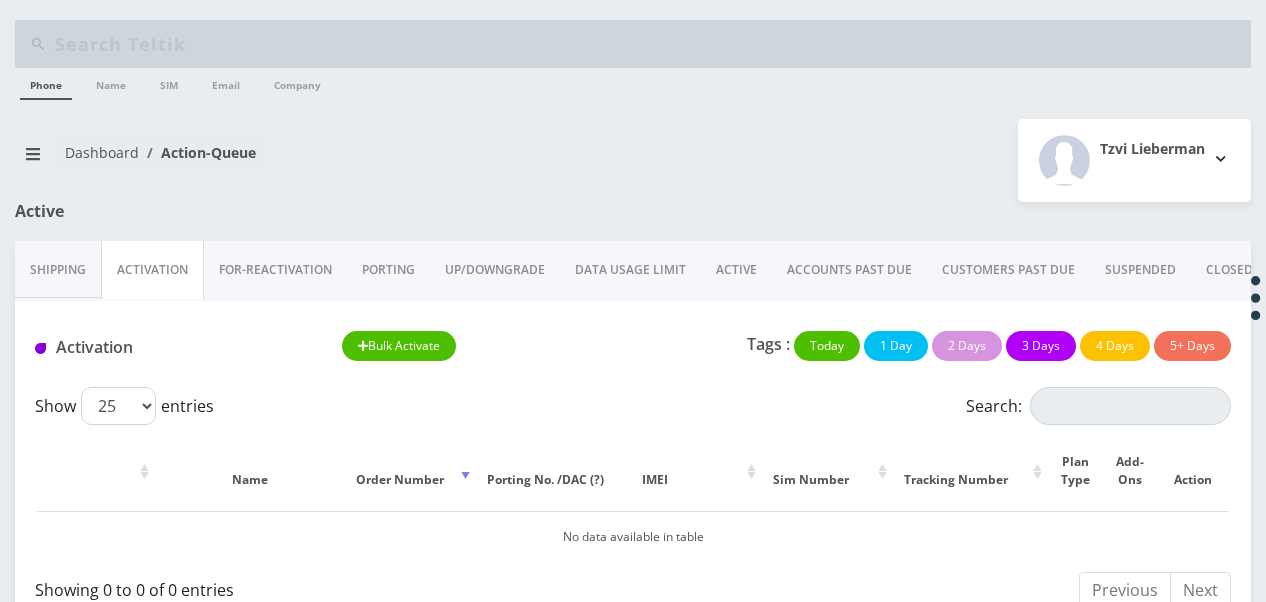 click on "PORTING" at bounding box center [388, 270] 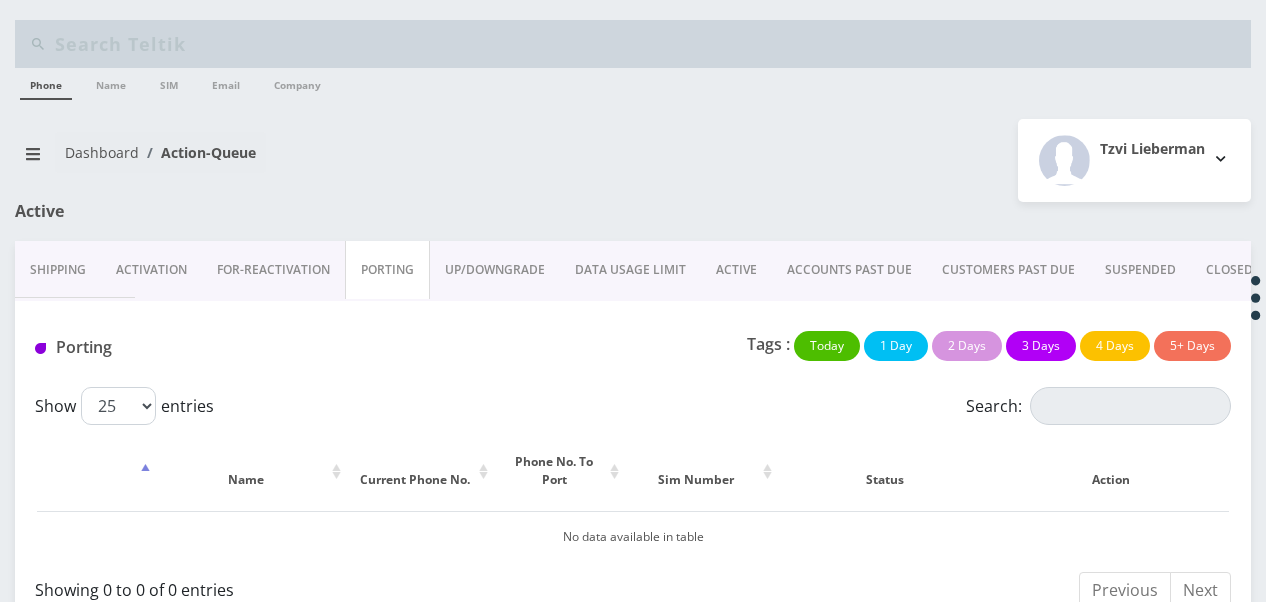 click on "ACTIVE" at bounding box center [736, 270] 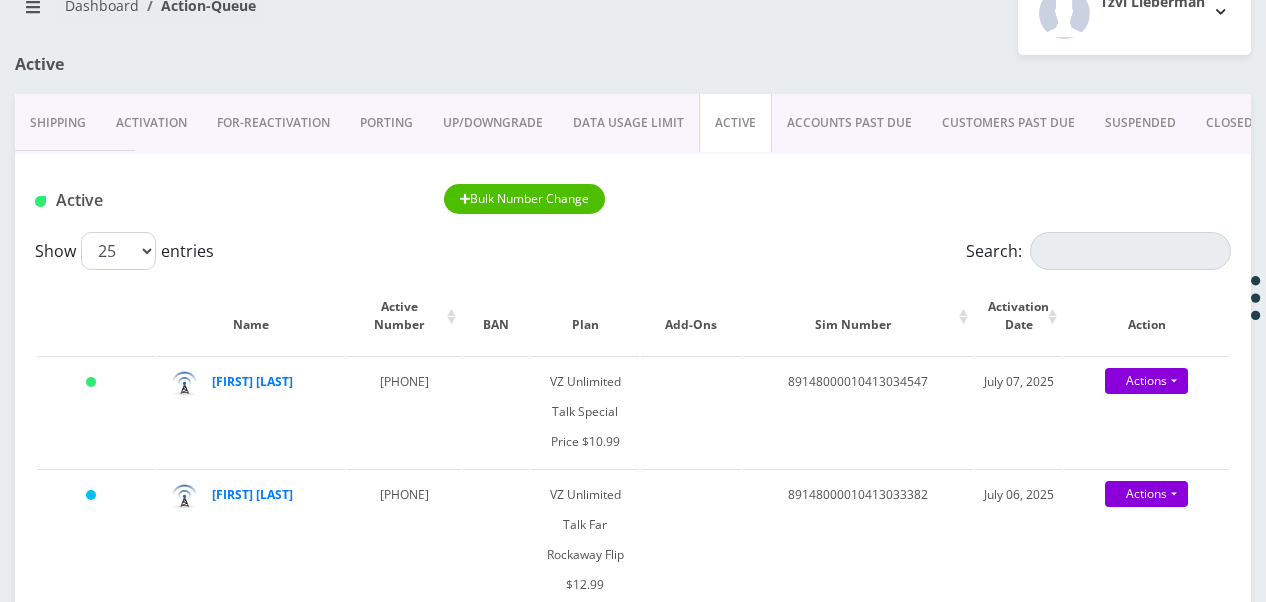 scroll, scrollTop: 200, scrollLeft: 0, axis: vertical 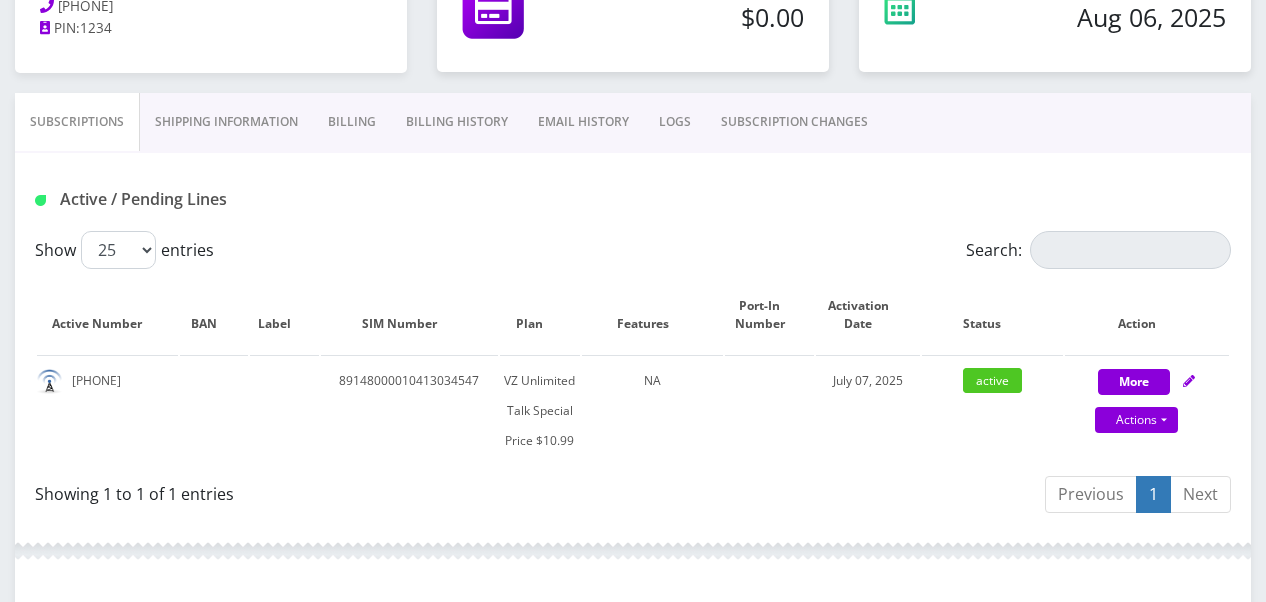 click on "SUBSCRIPTION CHANGES" at bounding box center [794, 122] 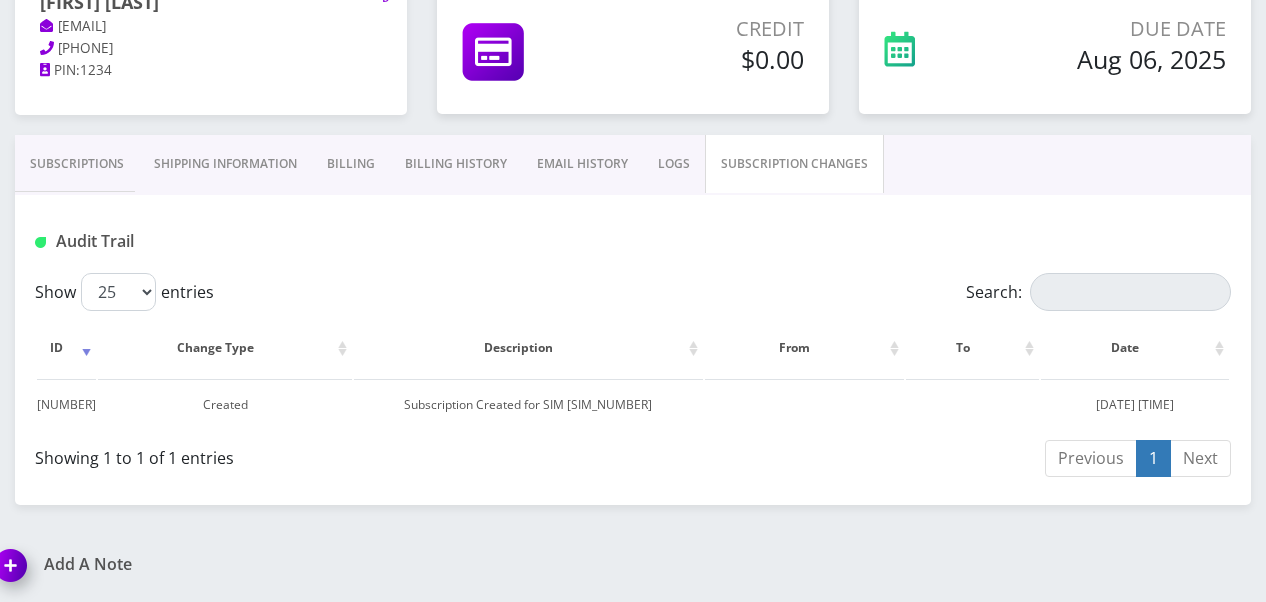 scroll, scrollTop: 278, scrollLeft: 0, axis: vertical 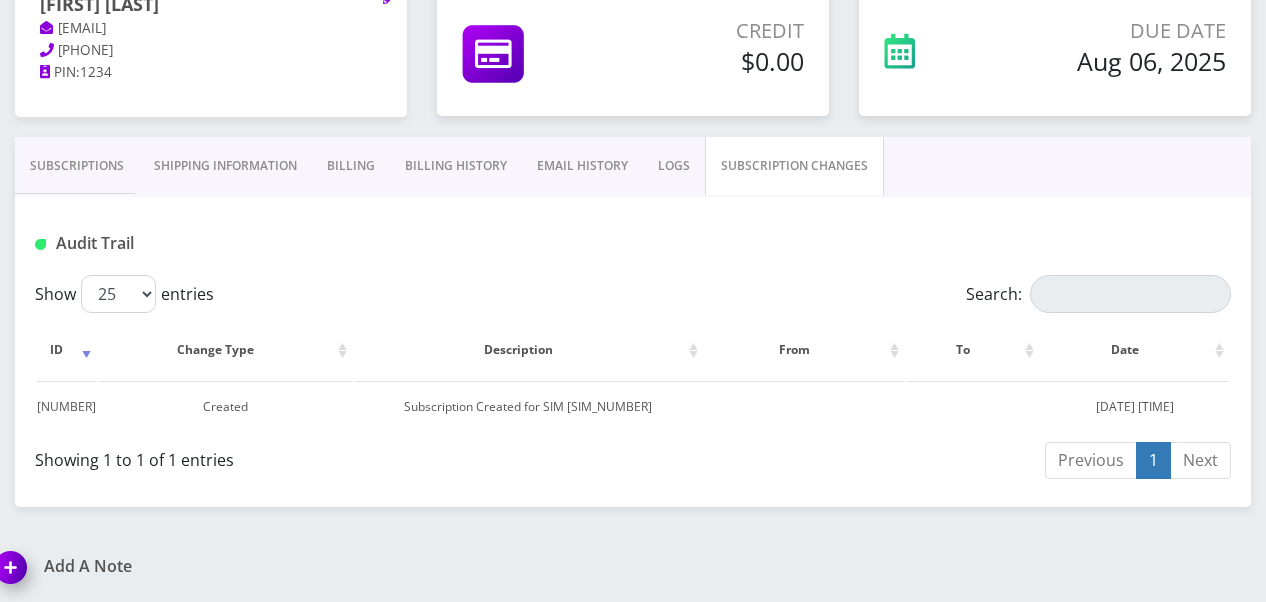 click on "Subscriptions" at bounding box center (77, 166) 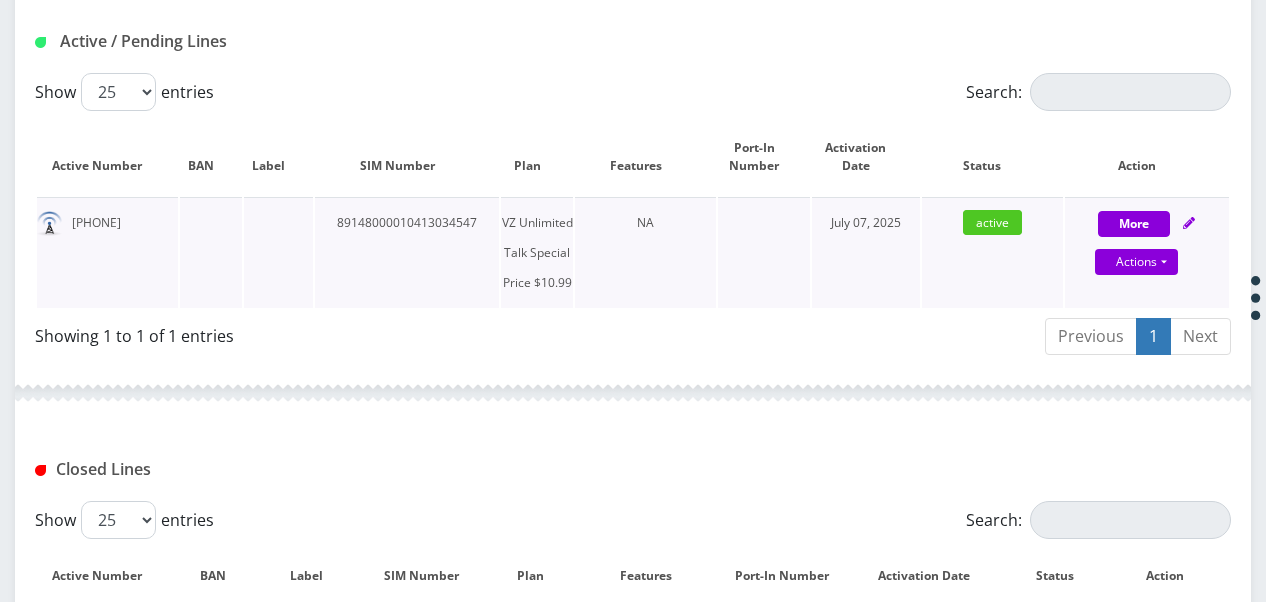 scroll, scrollTop: 304, scrollLeft: 0, axis: vertical 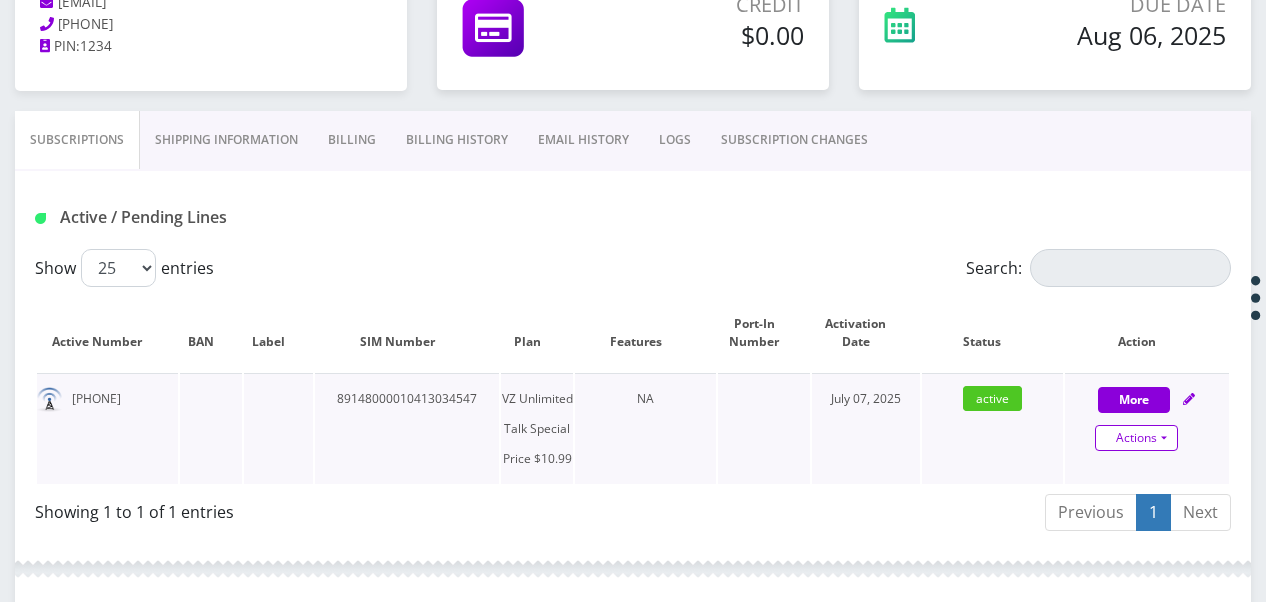 click on "Actions" at bounding box center (1136, 438) 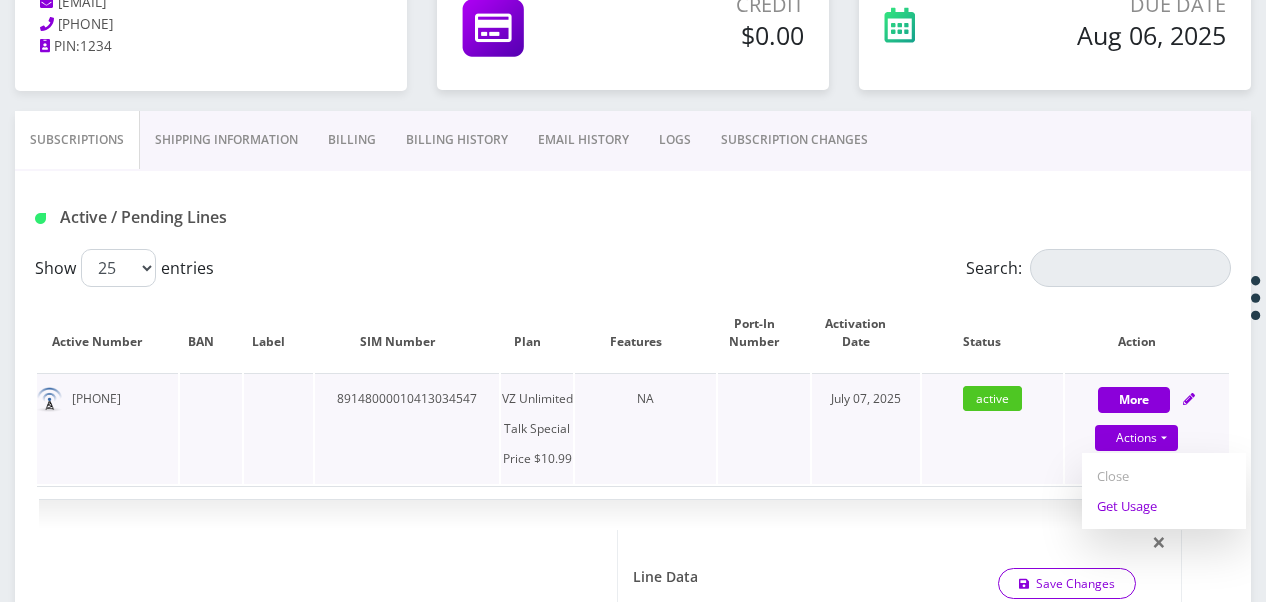 click on "Get Usage" at bounding box center (1164, 506) 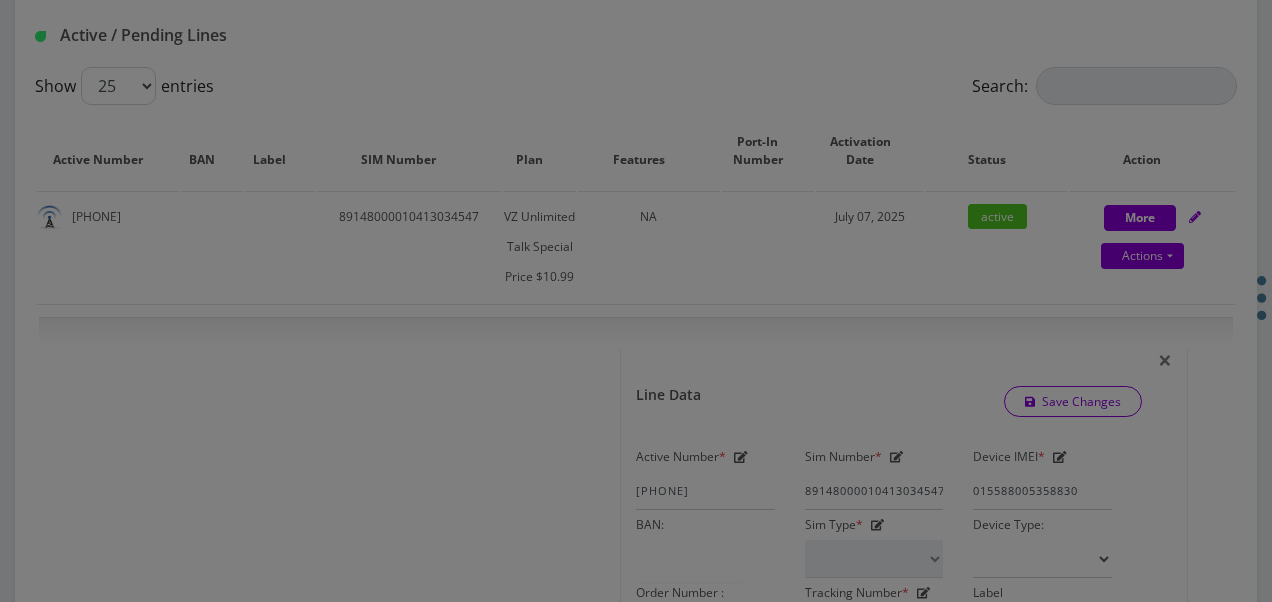 scroll, scrollTop: 504, scrollLeft: 0, axis: vertical 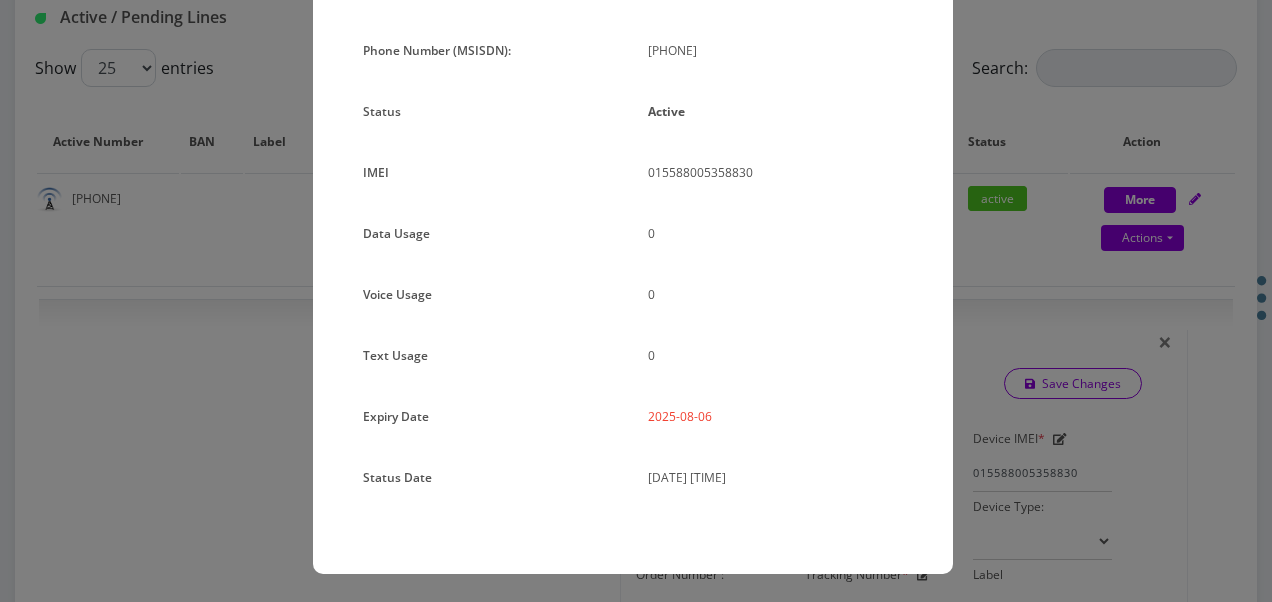 click on "×
Subscription Info
Plan Name
TT 4G Monthly Unlimited Voice Plan
Phone Number (MSISDN):
5165809263
Status
Active
IMEI
015588005358830
Data Usage" at bounding box center (636, 301) 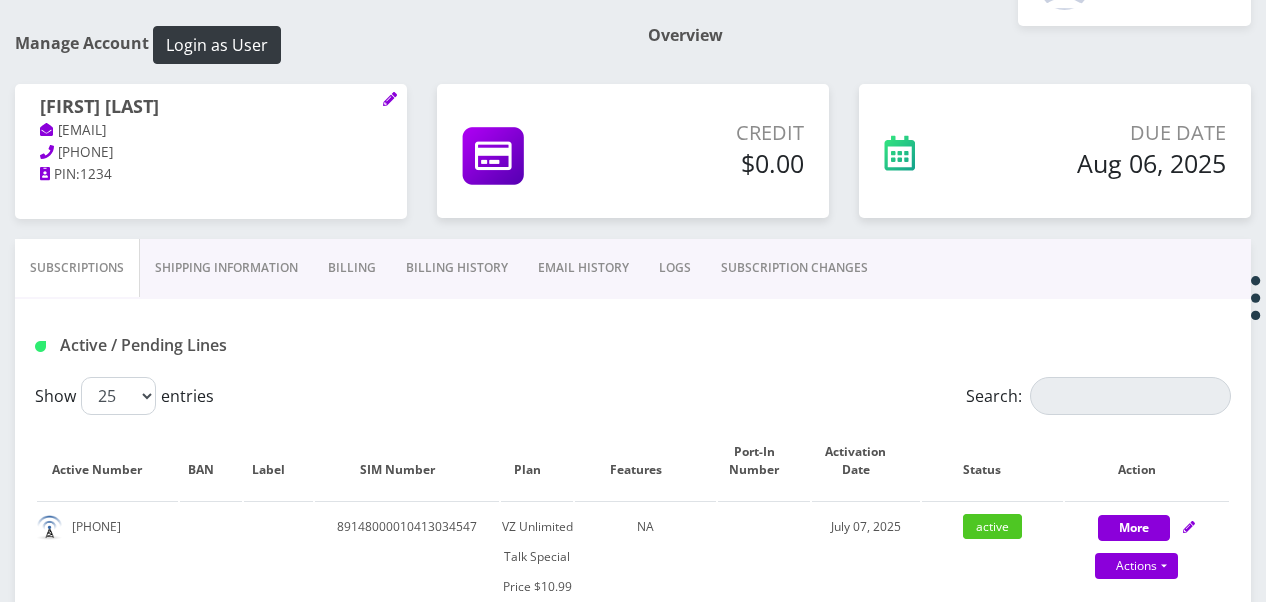 scroll, scrollTop: 204, scrollLeft: 0, axis: vertical 